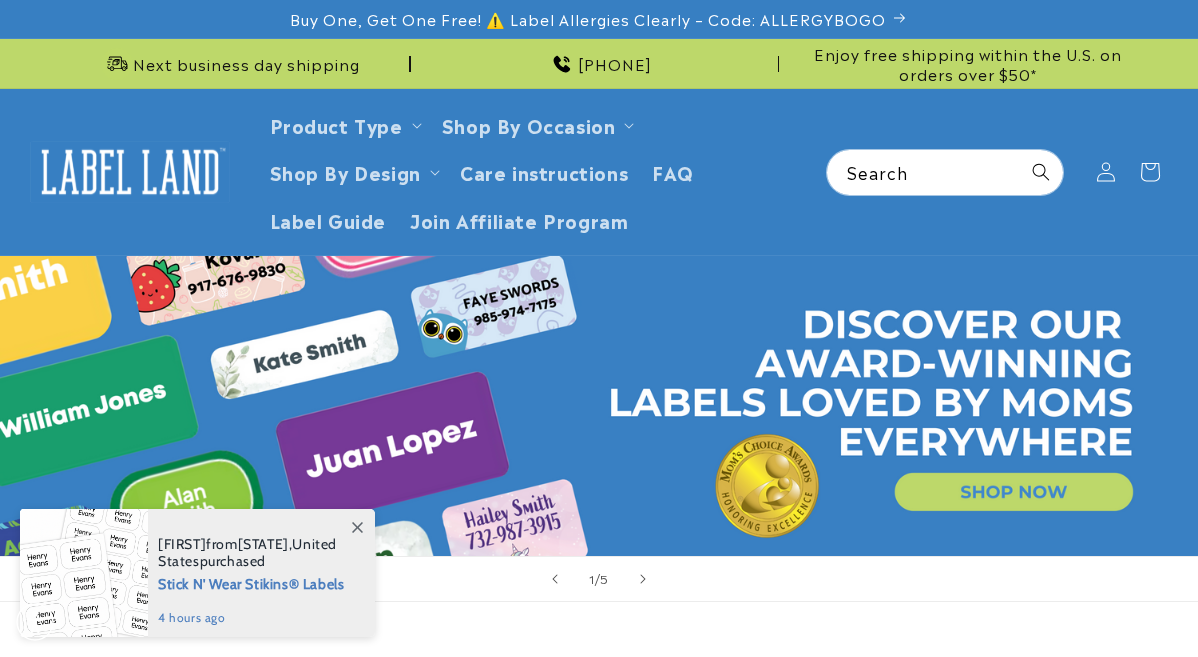 scroll, scrollTop: 0, scrollLeft: 0, axis: both 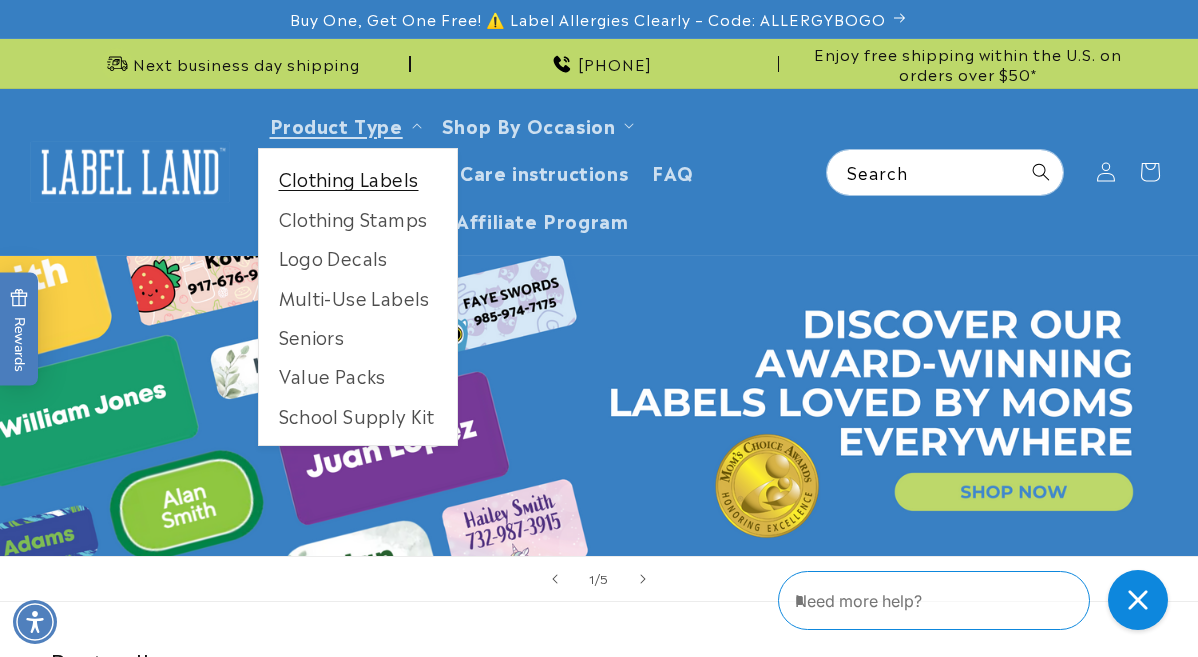 click on "Clothing Labels" at bounding box center [358, 178] 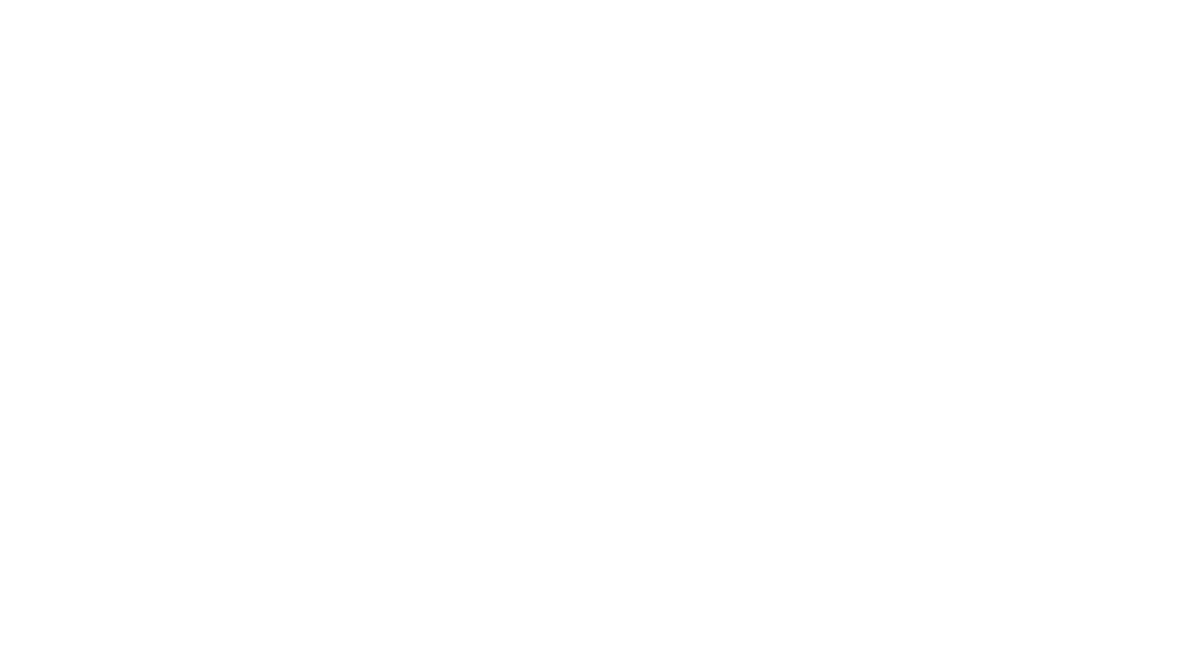 scroll, scrollTop: 0, scrollLeft: 0, axis: both 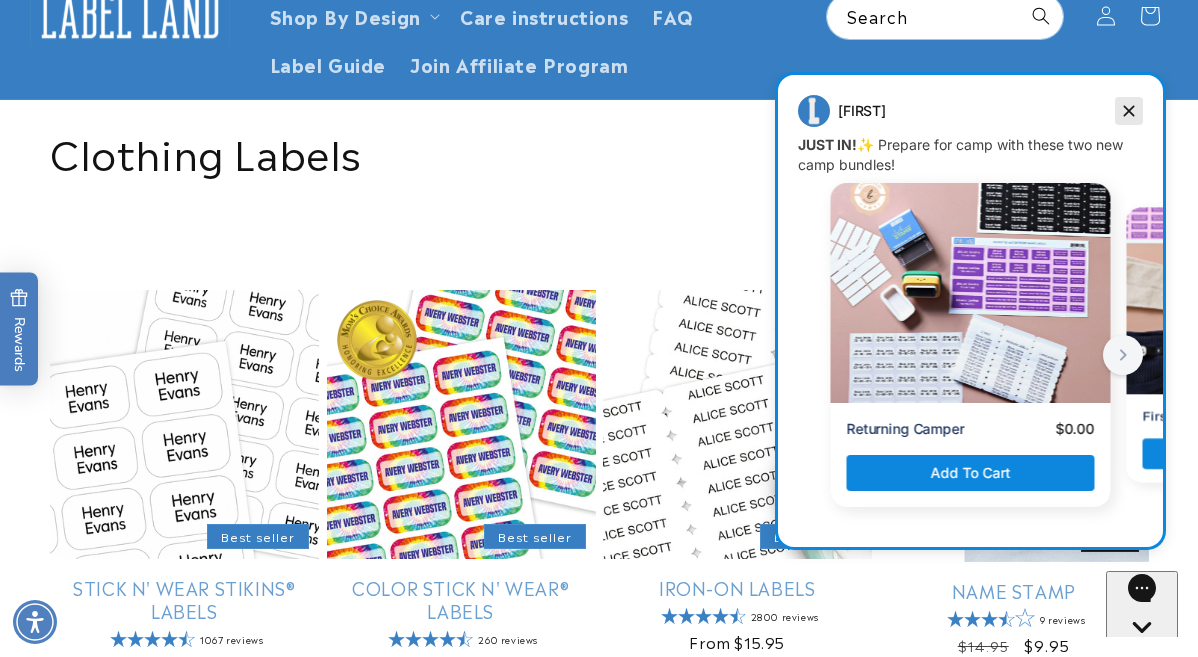 click 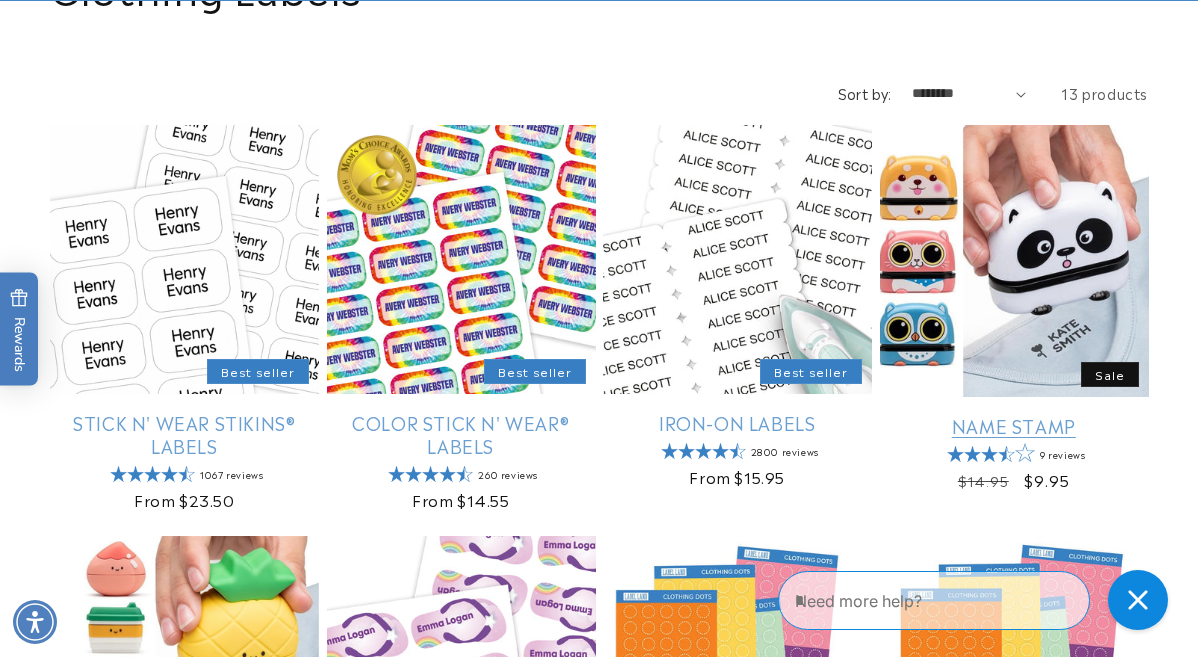 scroll, scrollTop: 326, scrollLeft: 0, axis: vertical 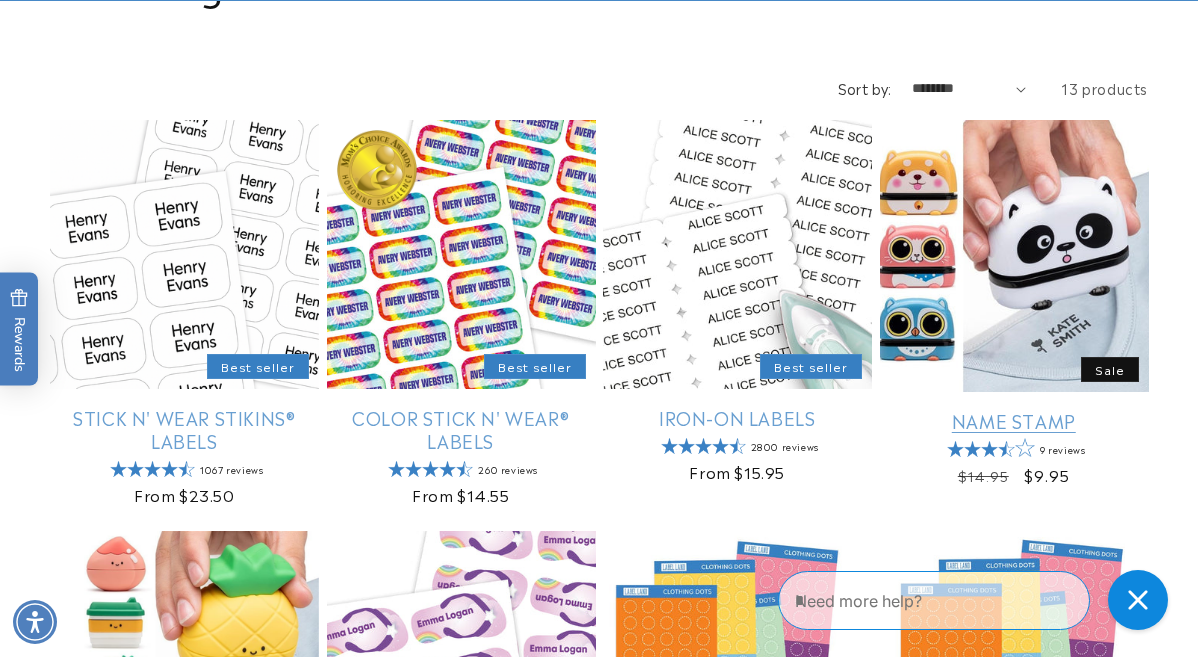 click on "Name Stamp" at bounding box center (1014, 420) 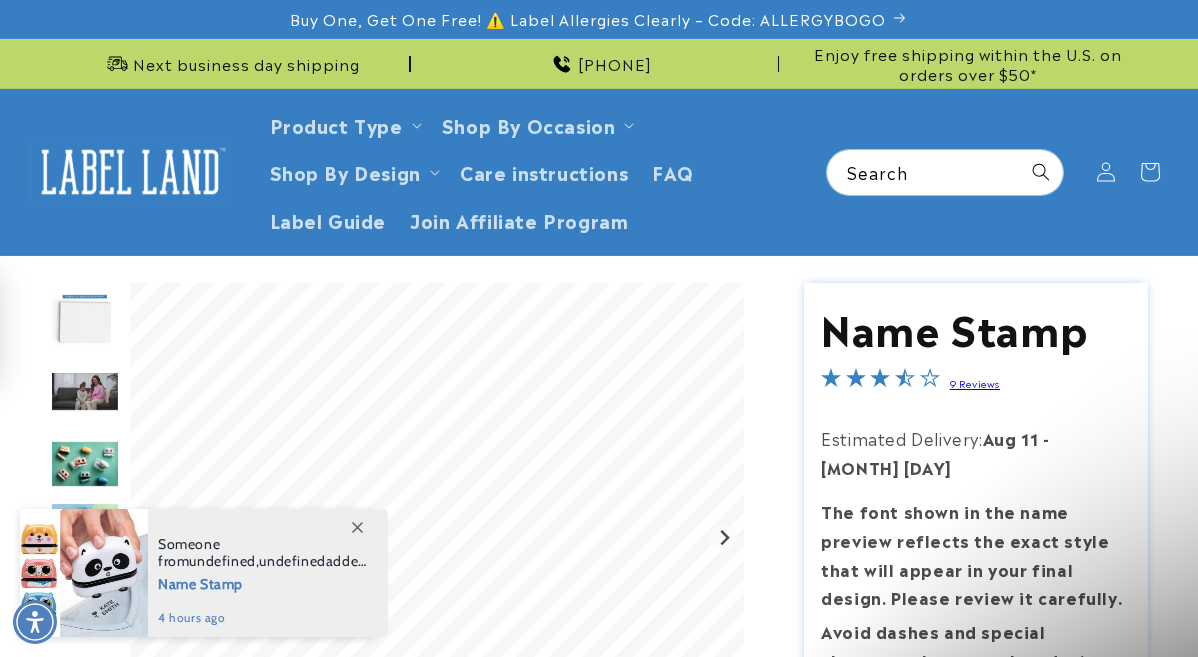 scroll, scrollTop: 0, scrollLeft: 0, axis: both 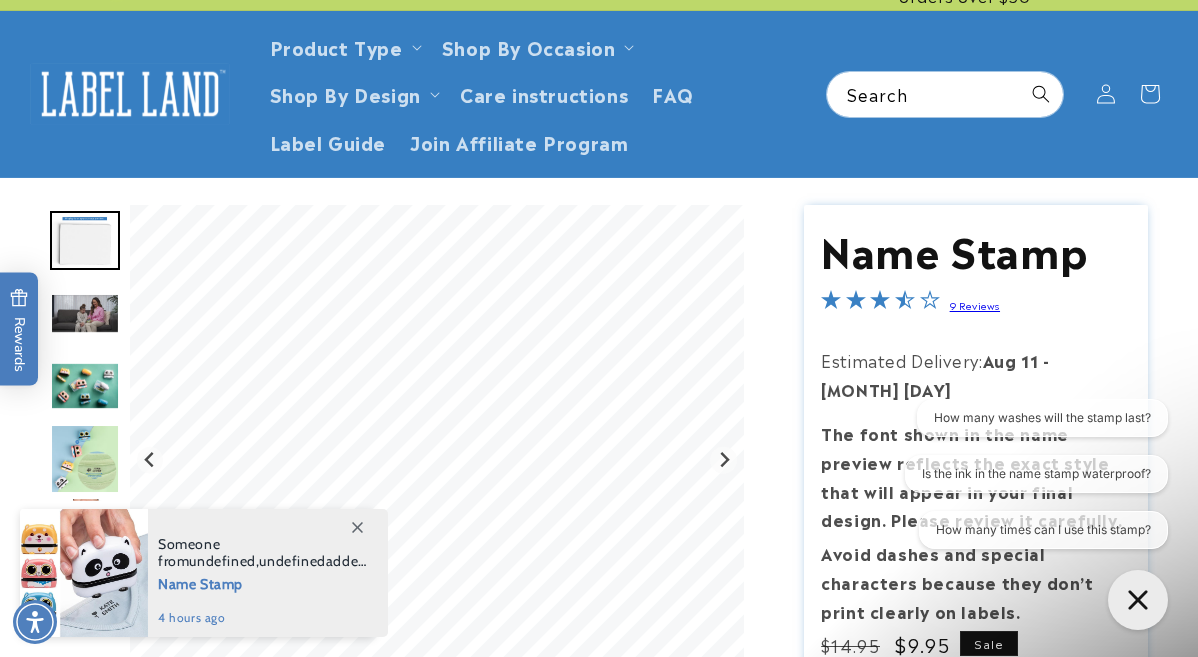 click 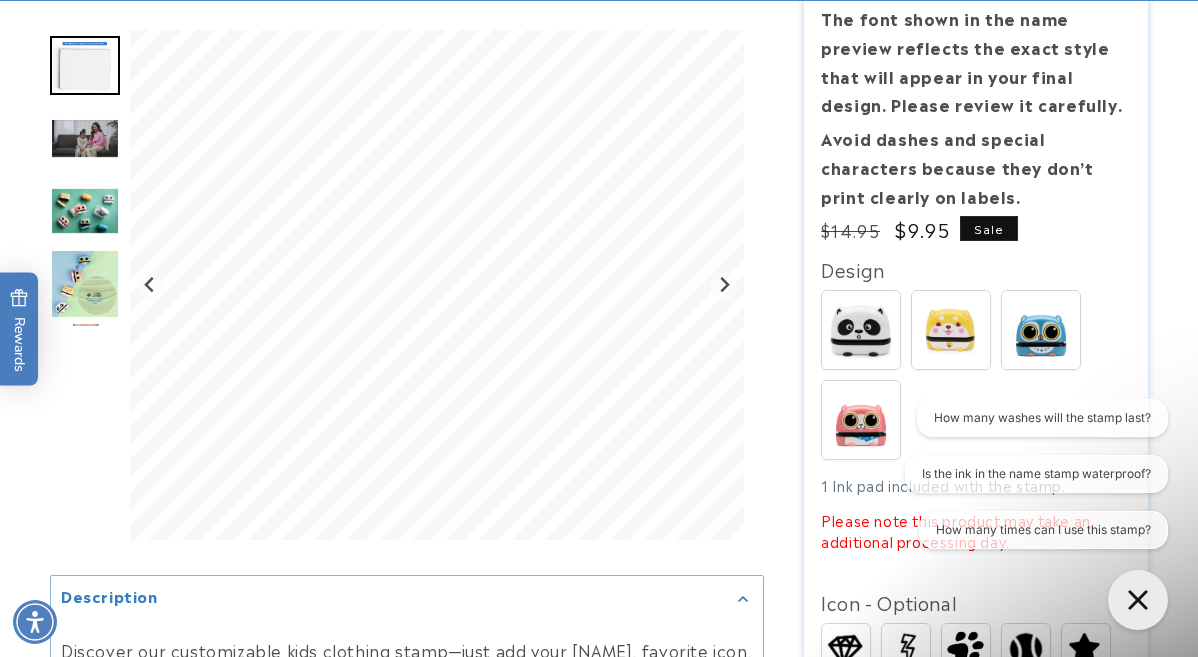 scroll, scrollTop: 497, scrollLeft: 0, axis: vertical 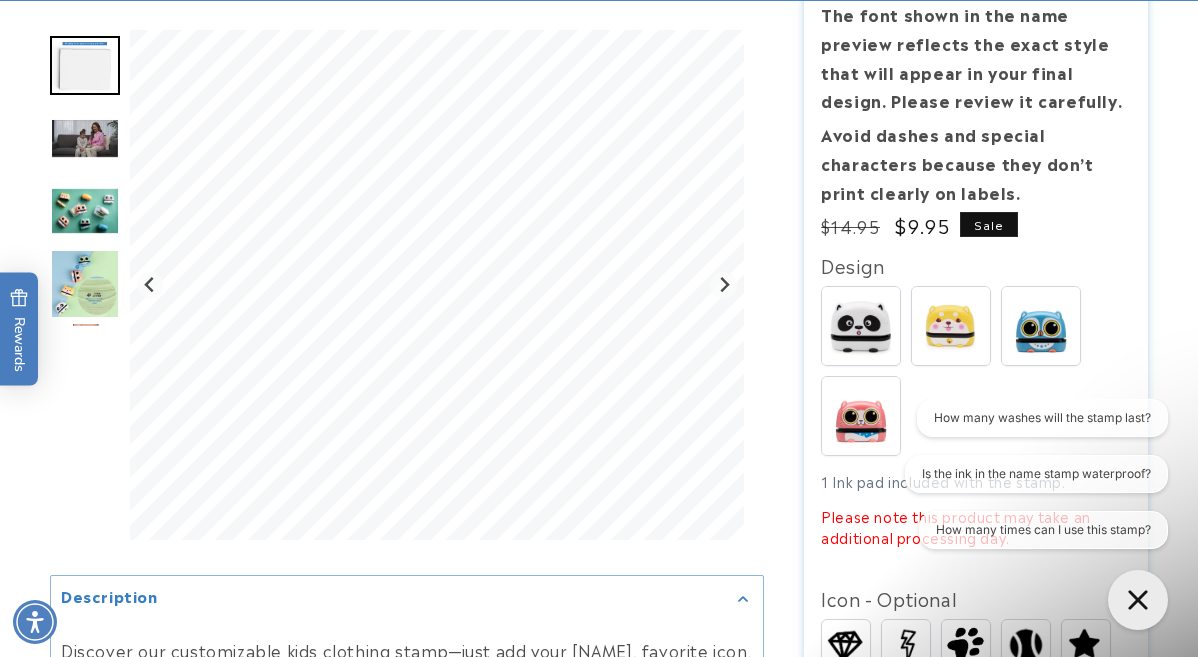 click at bounding box center (85, 137) 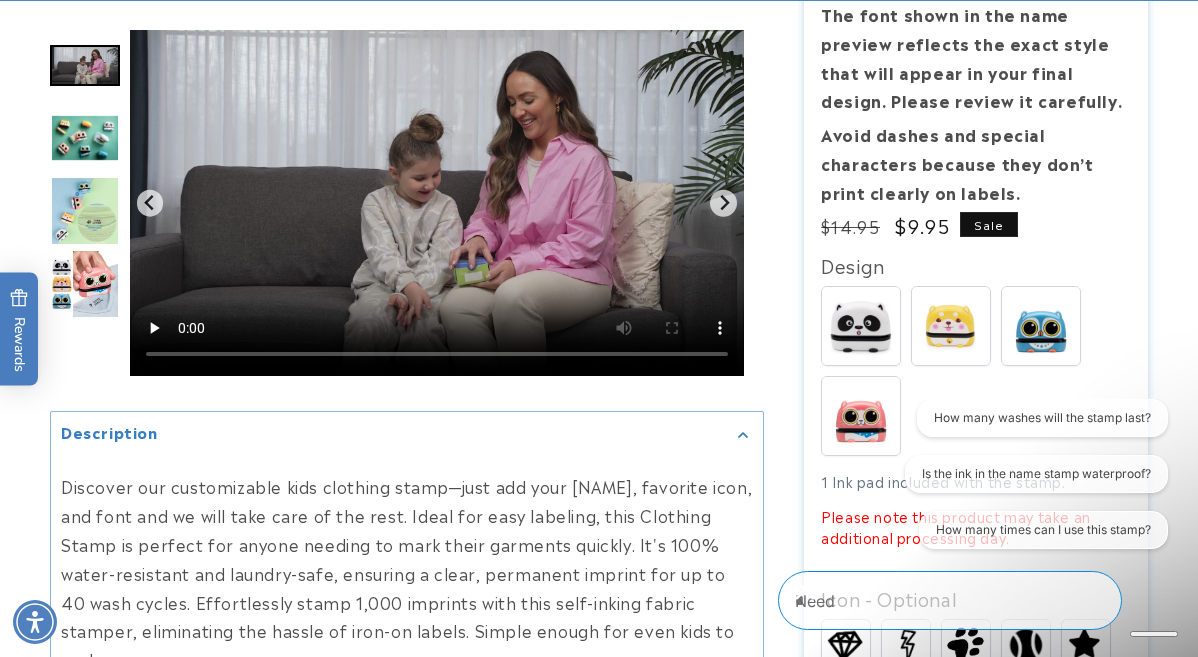 click at bounding box center (85, 211) 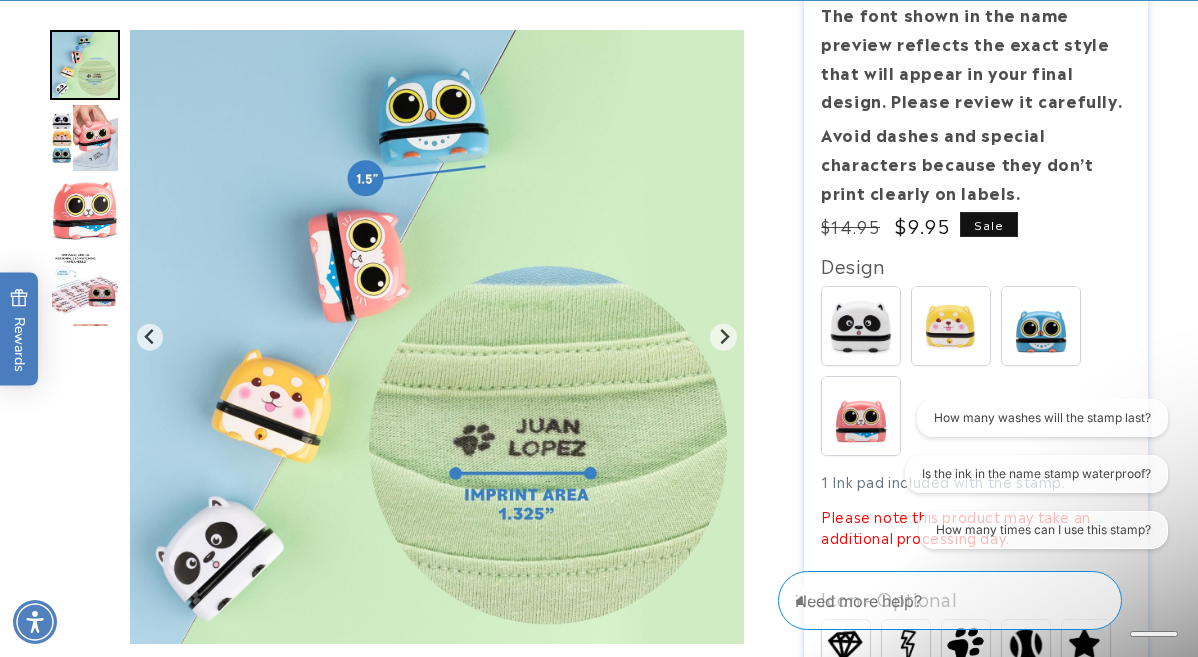 click at bounding box center [85, 284] 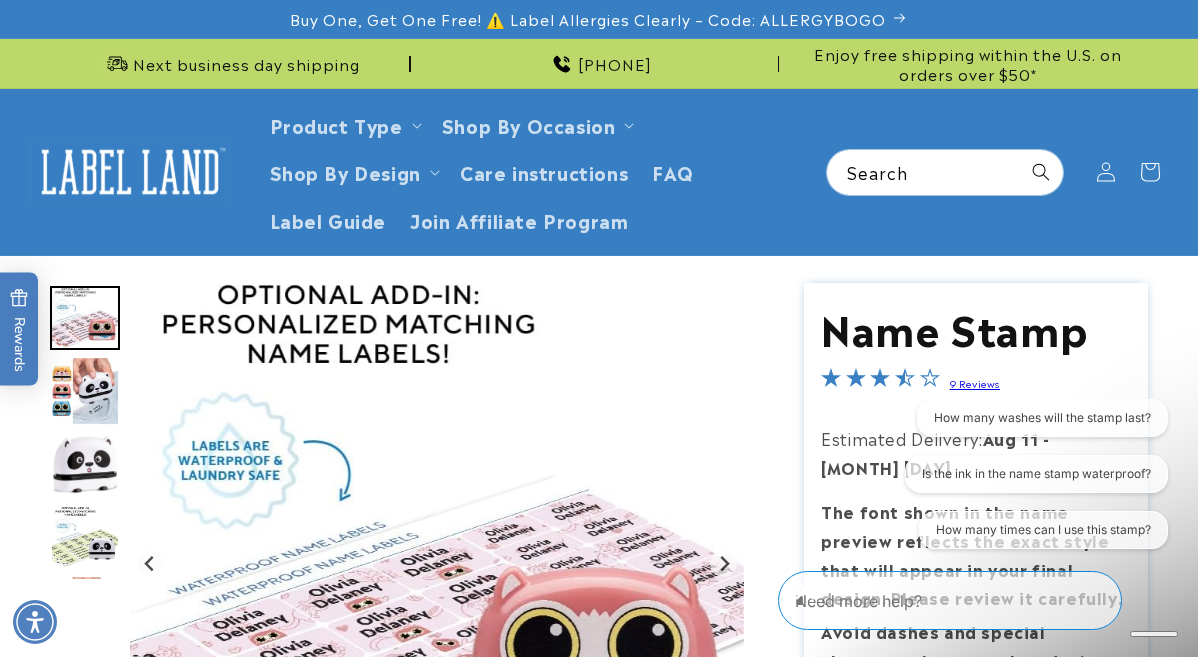 scroll, scrollTop: 0, scrollLeft: 0, axis: both 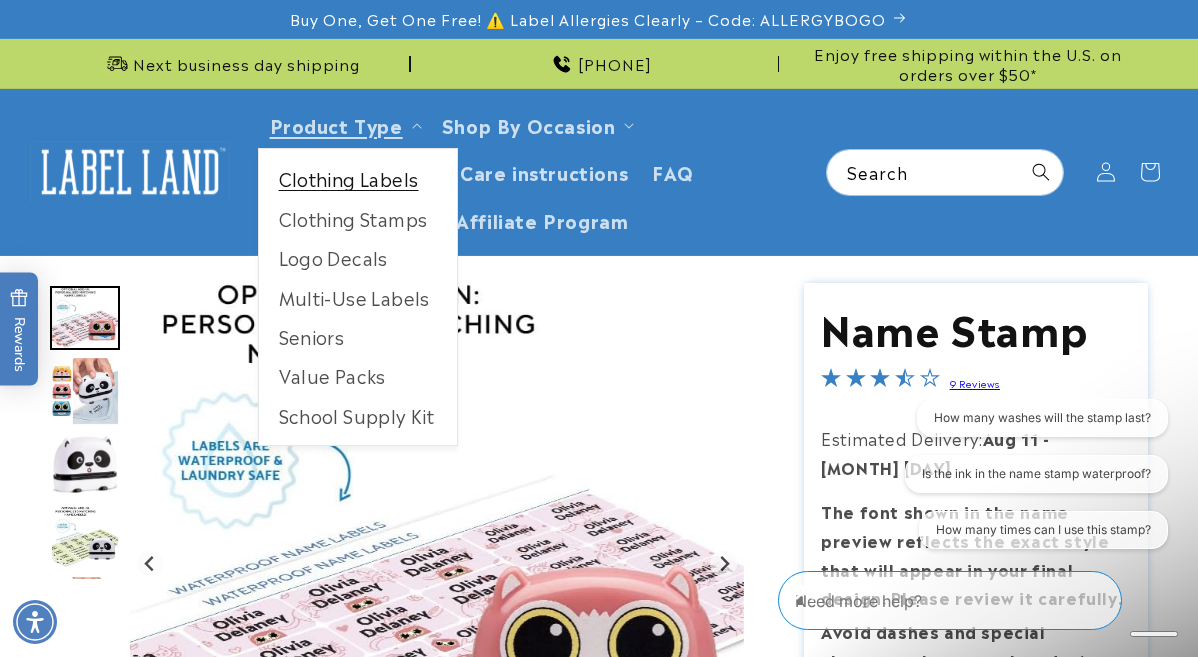 click on "Clothing Labels" at bounding box center (358, 178) 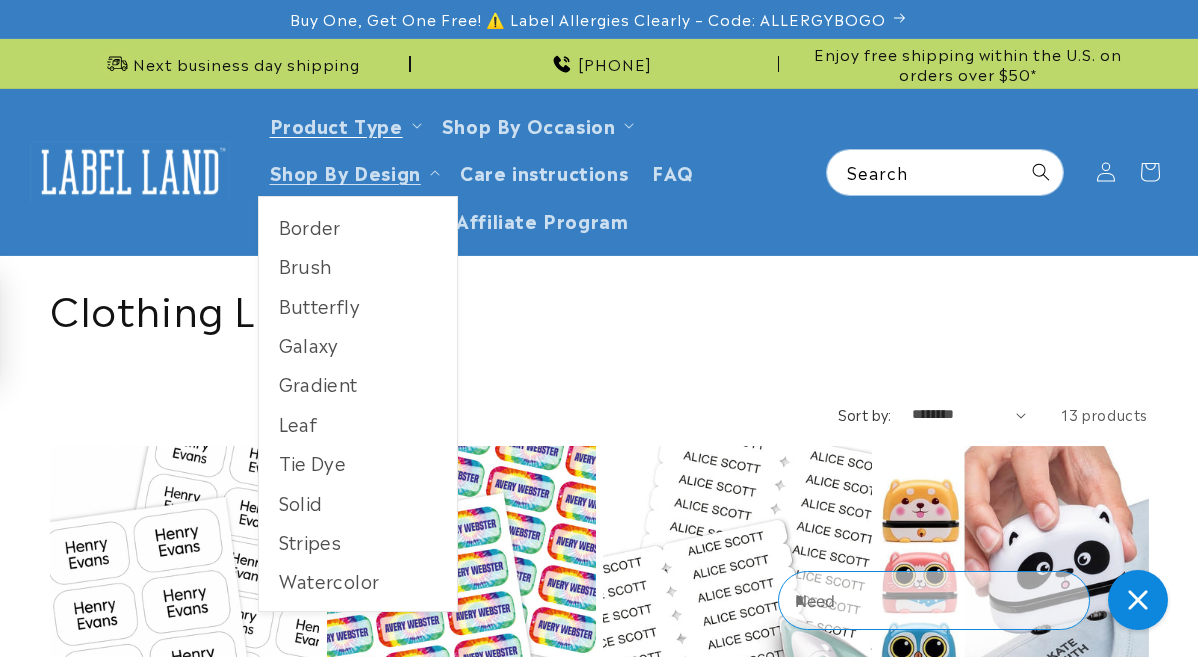 scroll, scrollTop: 0, scrollLeft: 0, axis: both 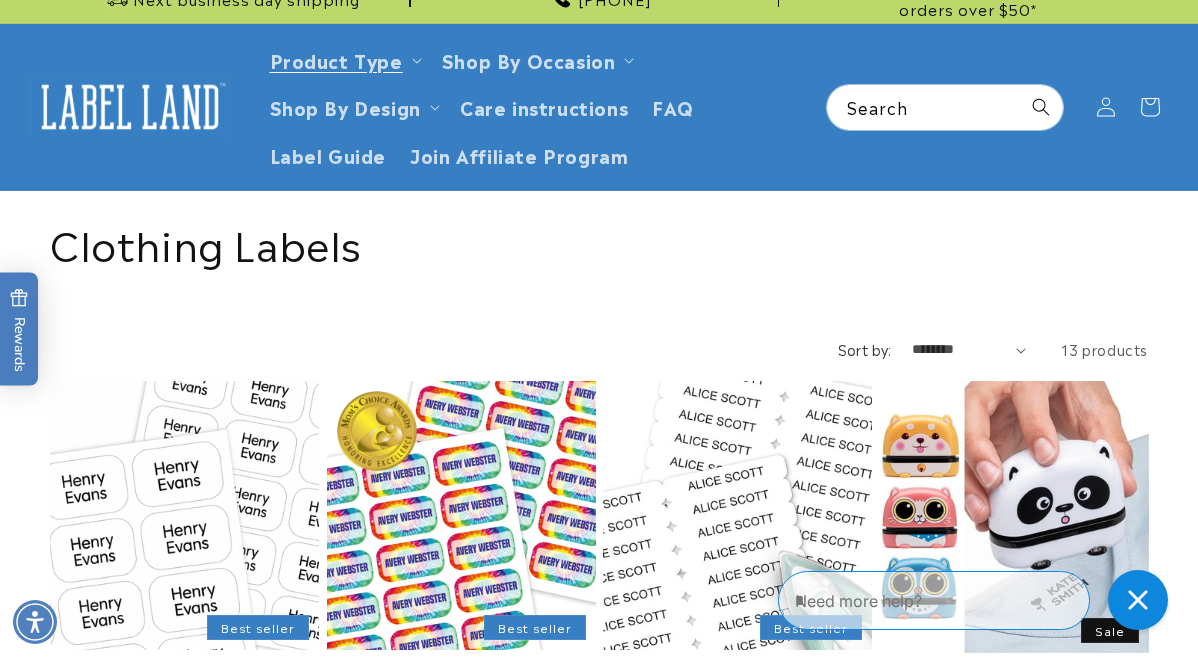 click on "Stick N' Wear Stikins® Labels" at bounding box center [184, 690] 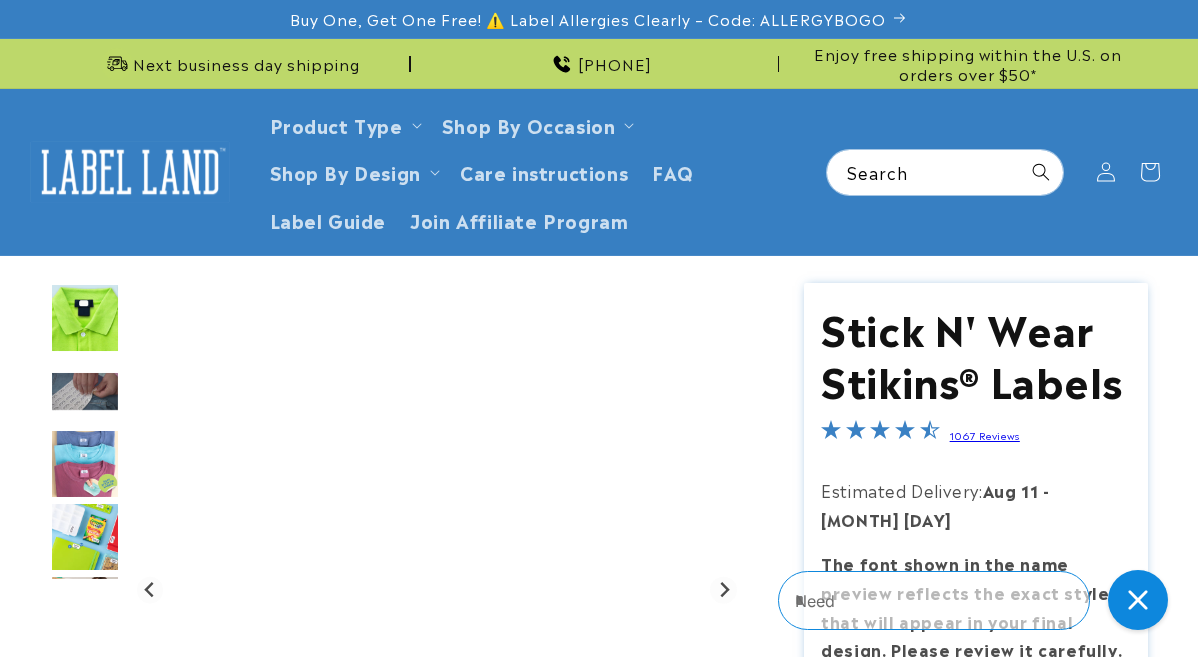 scroll, scrollTop: 0, scrollLeft: 0, axis: both 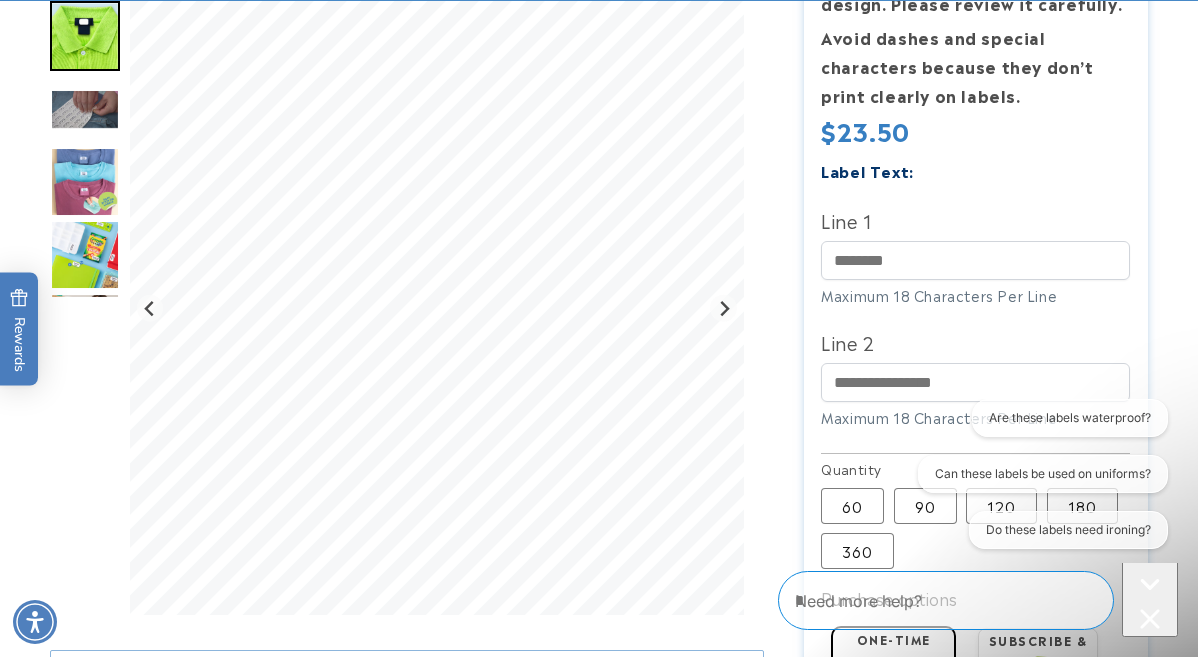 click on "Are these labels waterproof? Can these labels be used on uniforms? Do these labels need ironing?" at bounding box center (1033, 478) 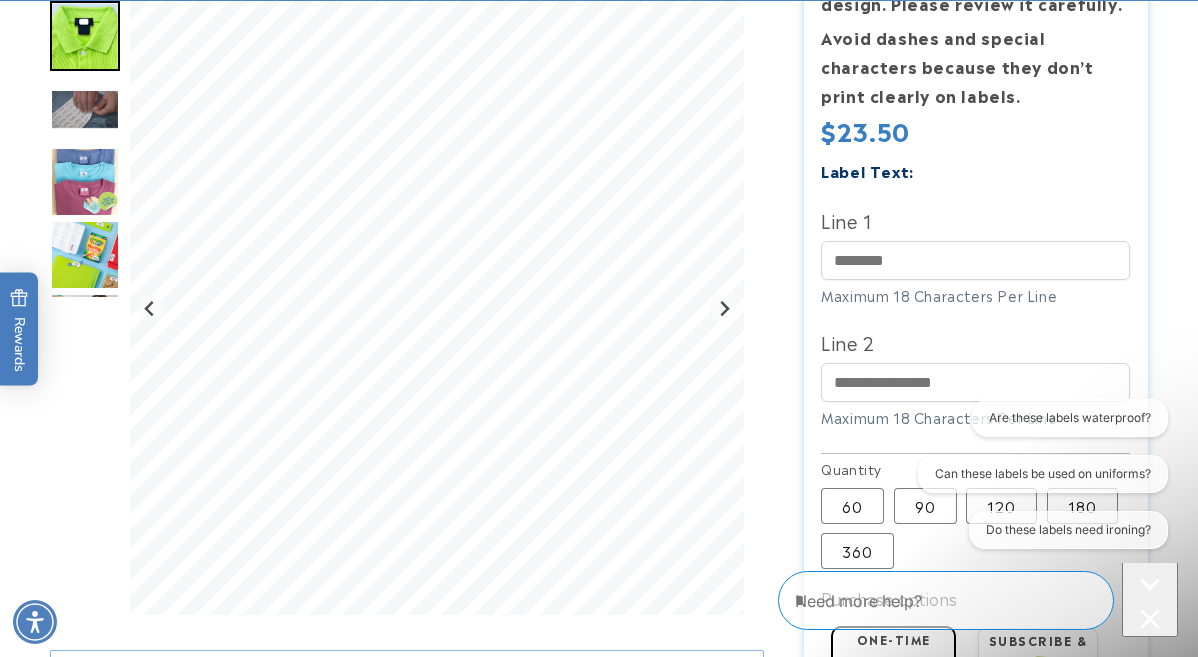 click on "Are these labels waterproof? Can these labels be used on uniforms? Do these labels need ironing?" at bounding box center (1033, 478) 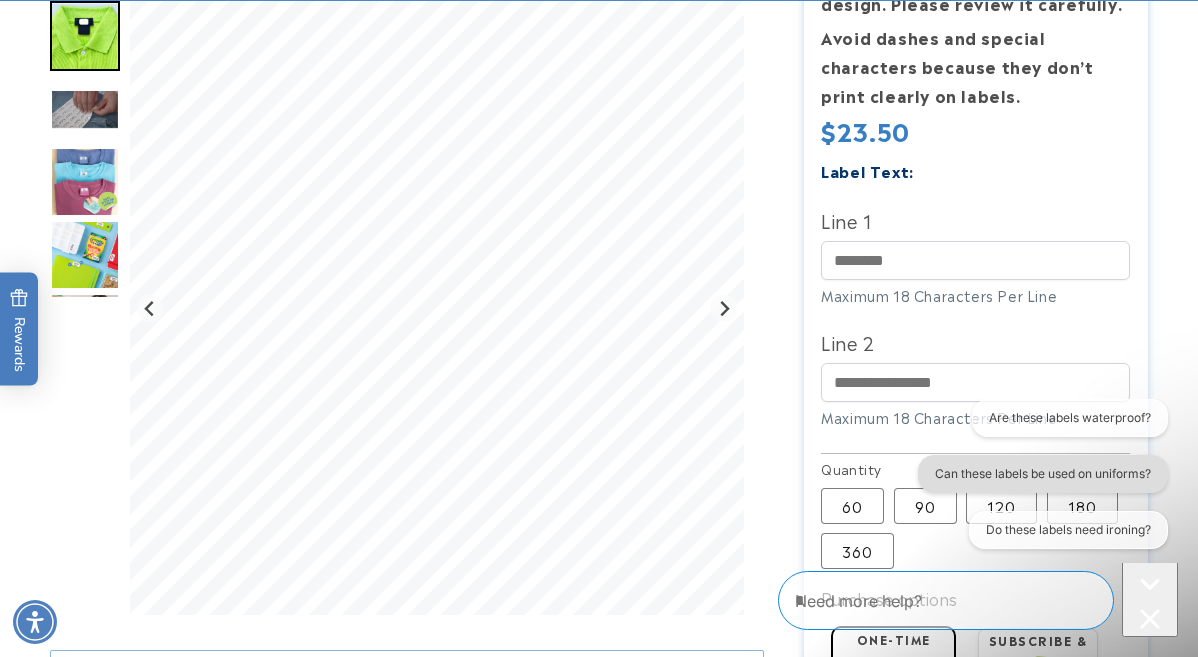click on "Can these labels be used on uniforms?" at bounding box center [1043, 474] 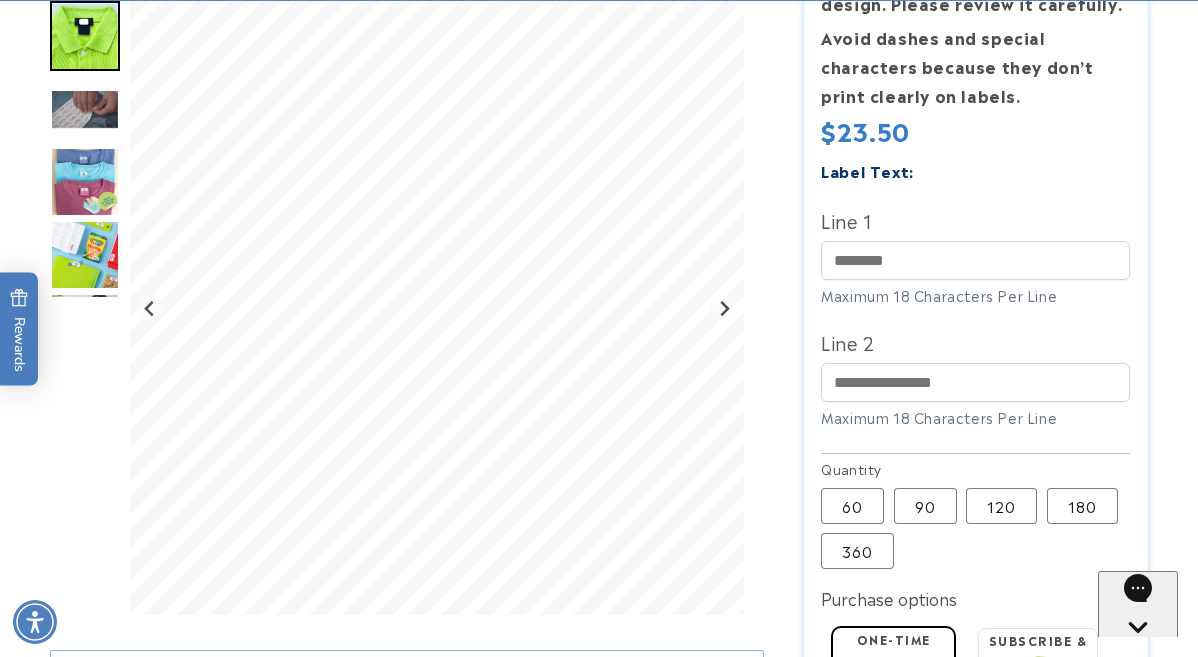 scroll, scrollTop: 0, scrollLeft: 0, axis: both 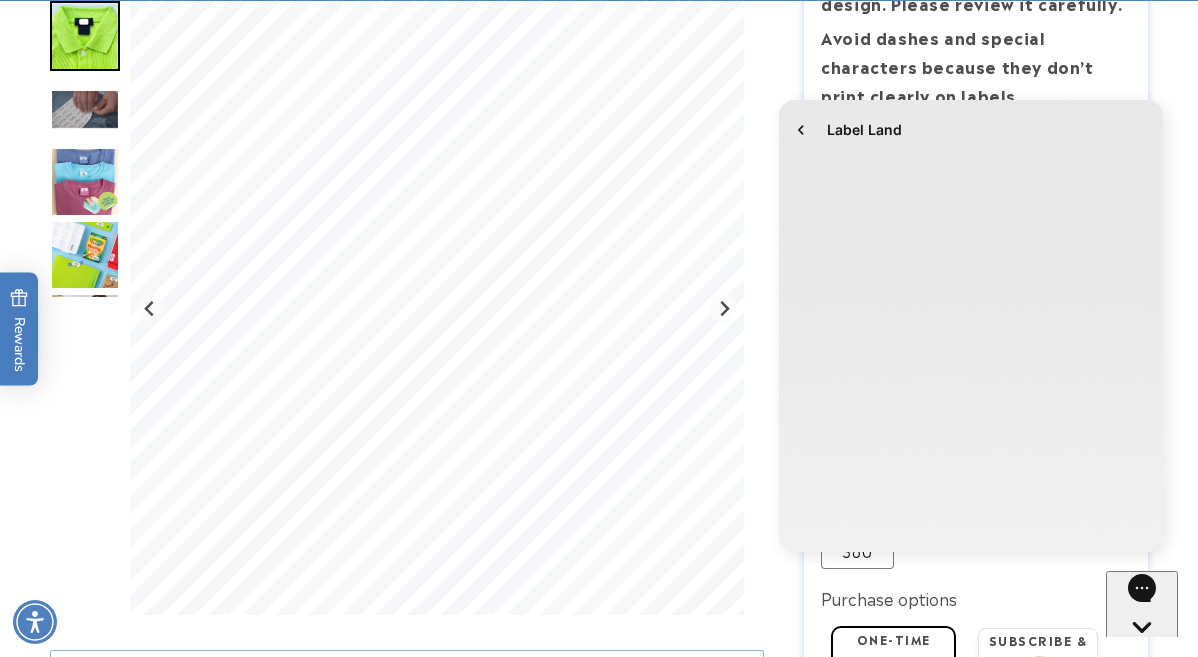 click on "Label Land" at bounding box center [971, 326] 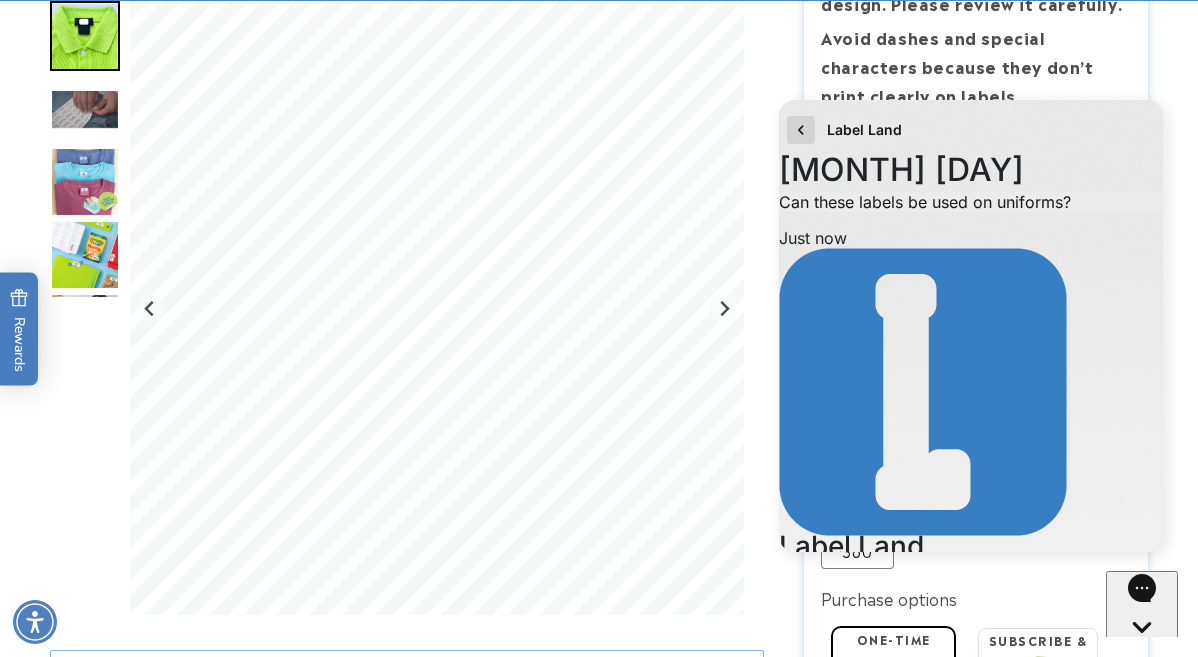 click 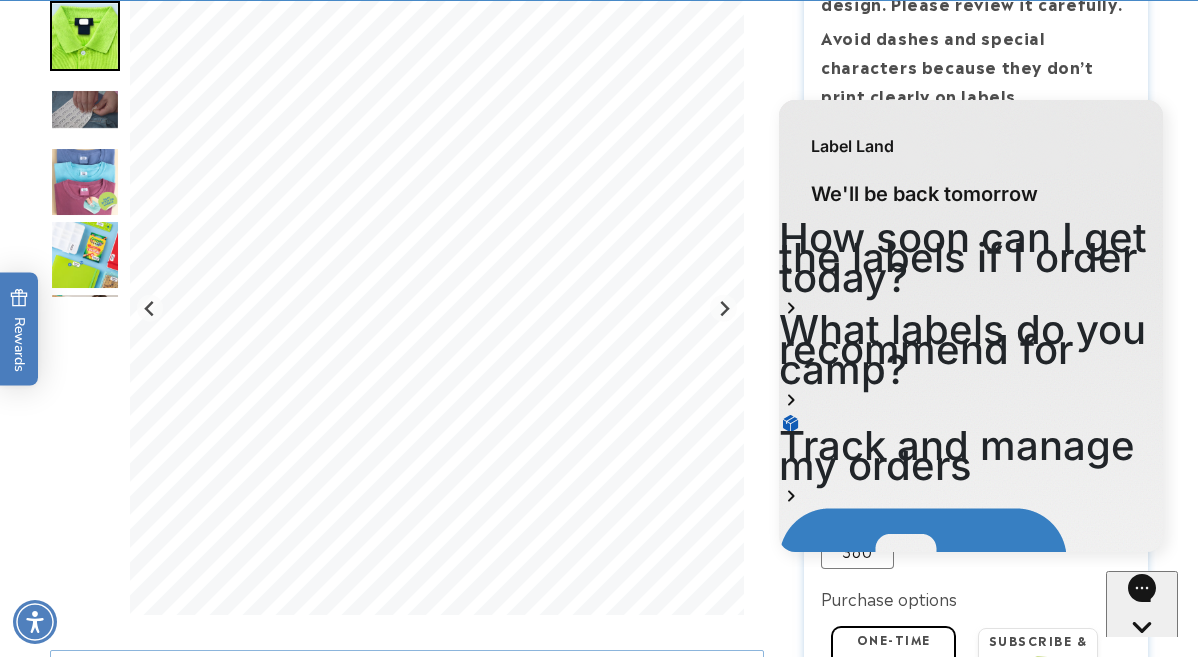 click at bounding box center (599, 1142) 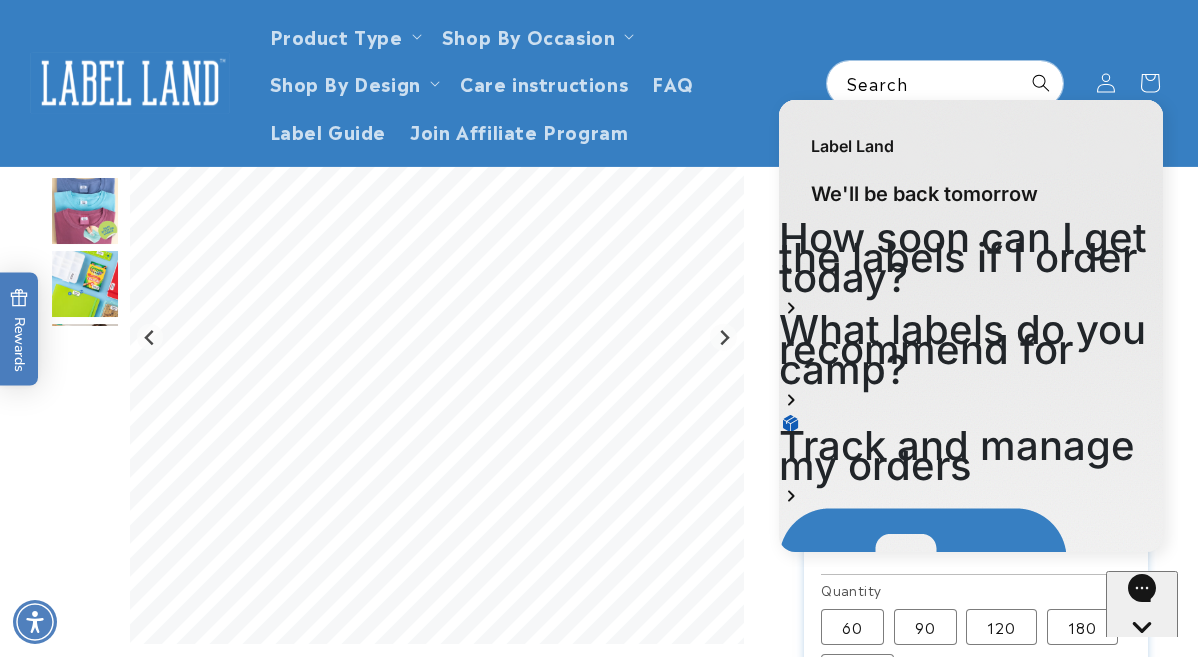 scroll, scrollTop: 511, scrollLeft: 0, axis: vertical 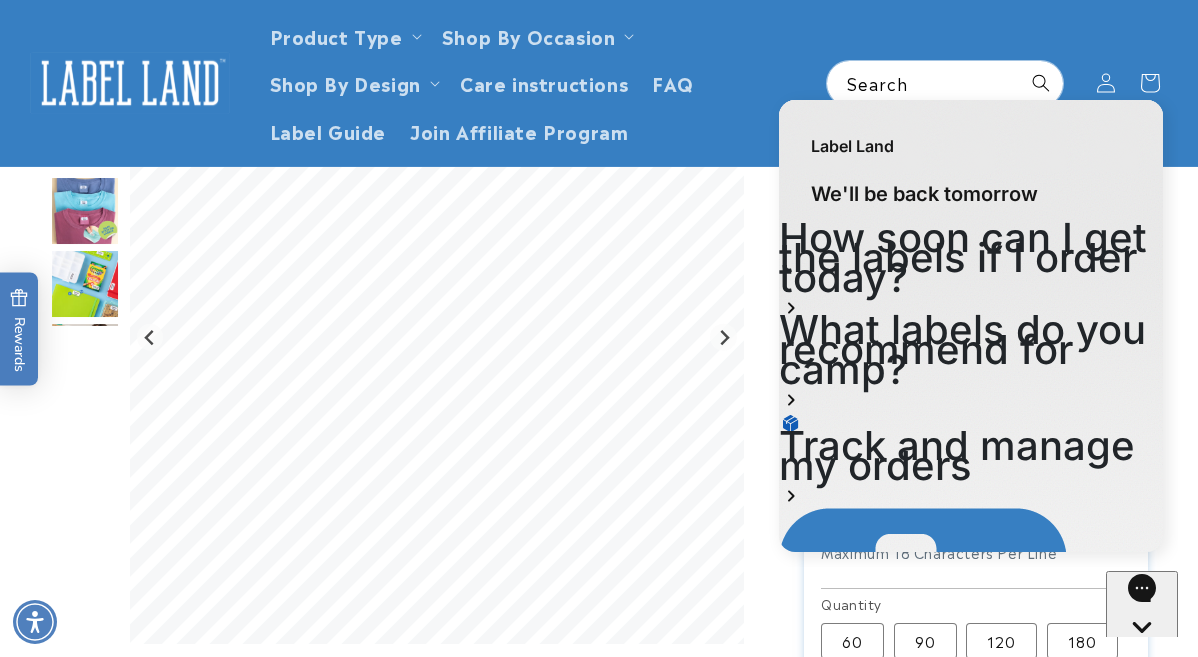 click 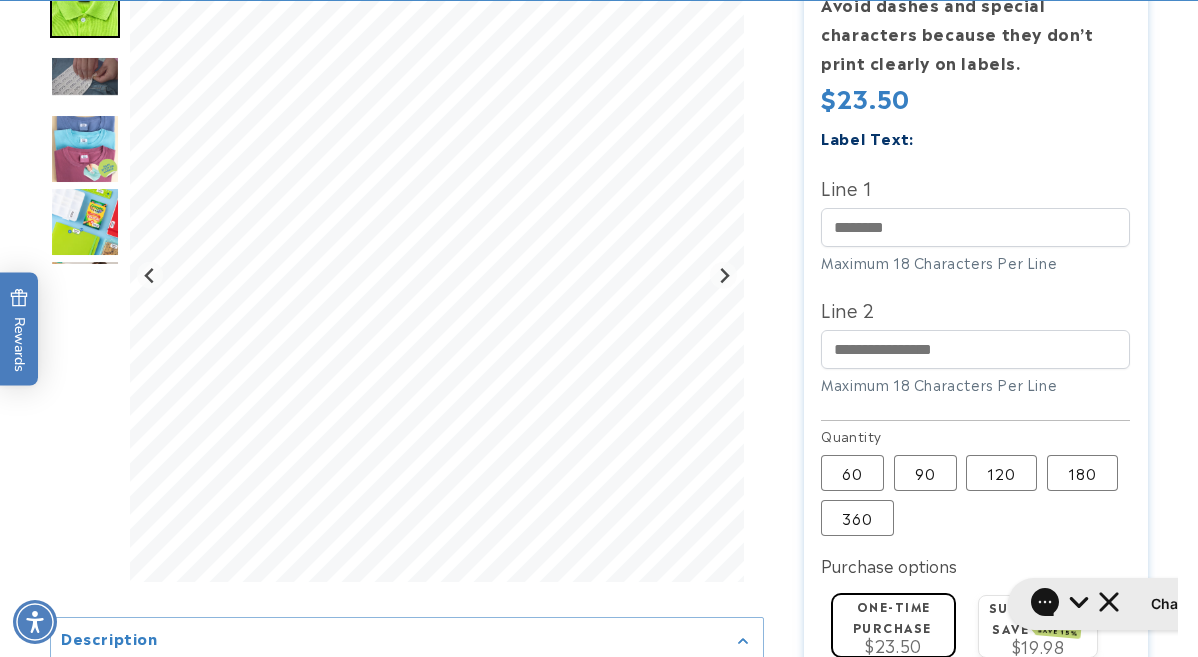 scroll, scrollTop: 681, scrollLeft: 0, axis: vertical 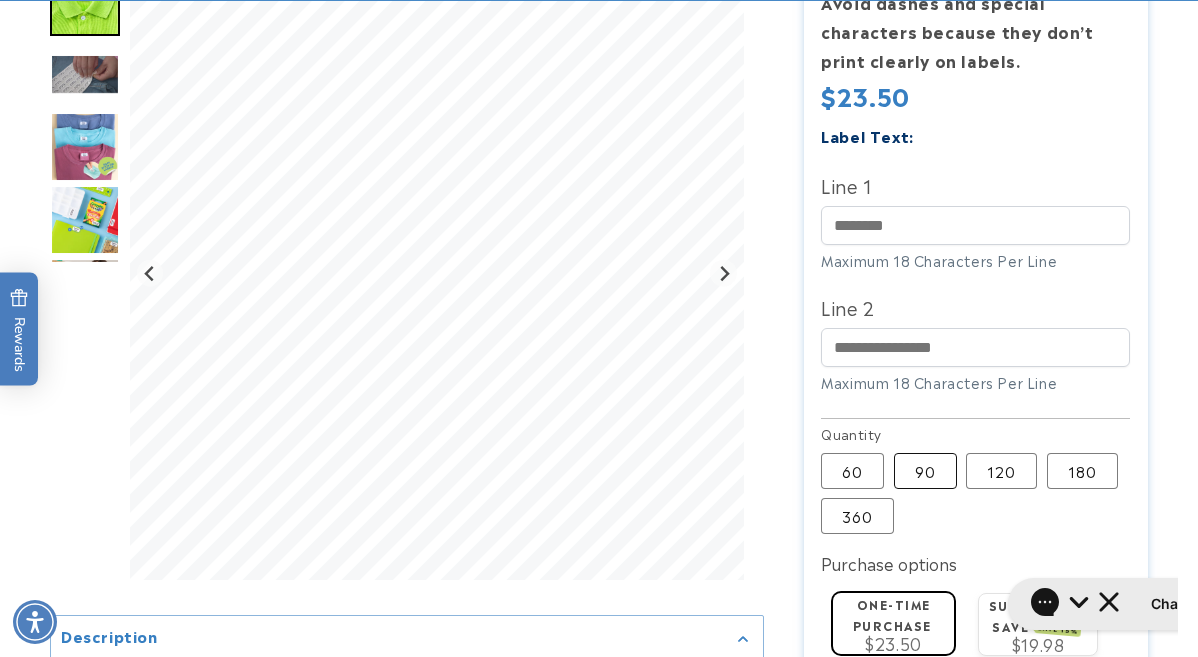 click on "90 Variant sold out or unavailable" at bounding box center (925, 471) 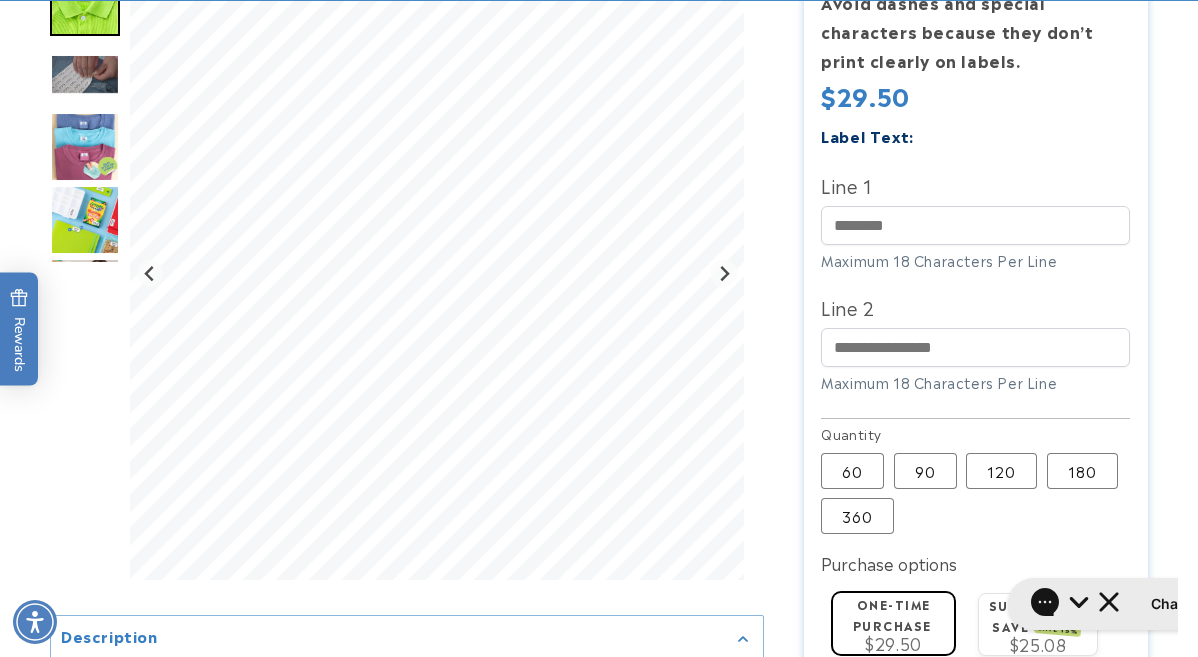 type 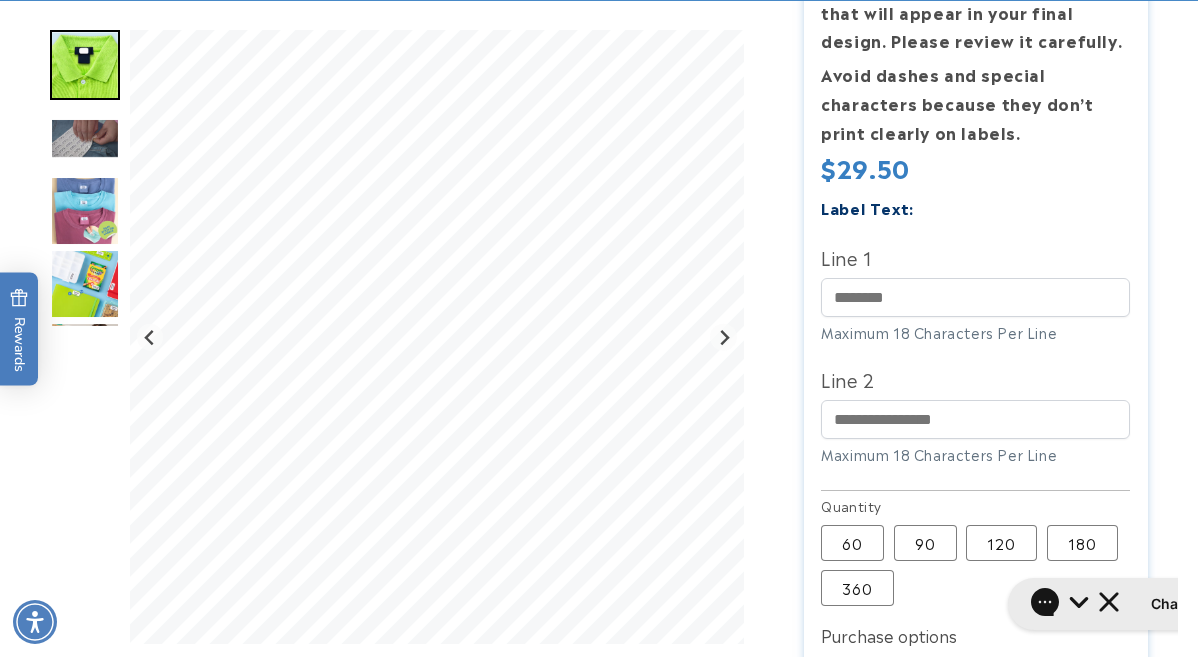 scroll, scrollTop: 621, scrollLeft: 0, axis: vertical 